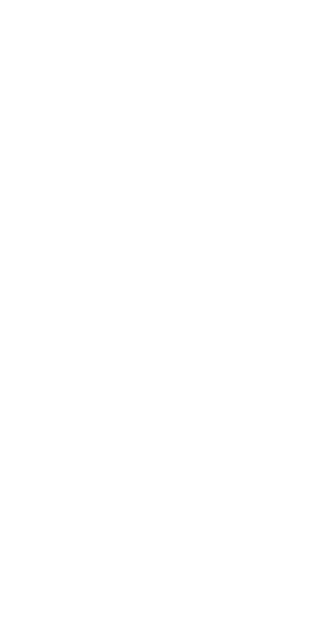 scroll, scrollTop: 0, scrollLeft: 0, axis: both 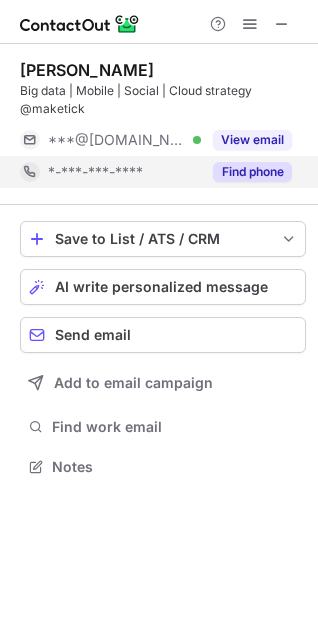 click on "Find phone" at bounding box center [252, 172] 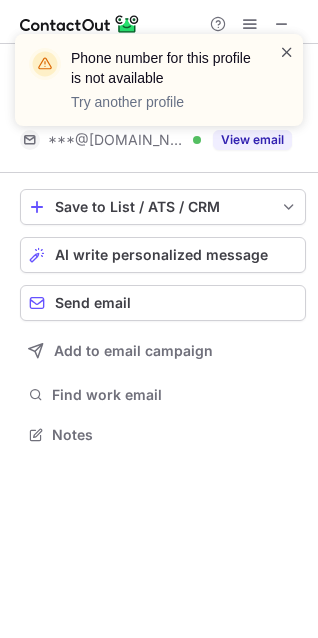 scroll, scrollTop: 420, scrollLeft: 318, axis: both 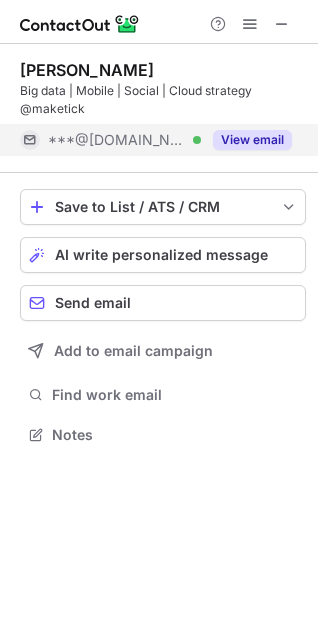 click on "View email" at bounding box center [252, 140] 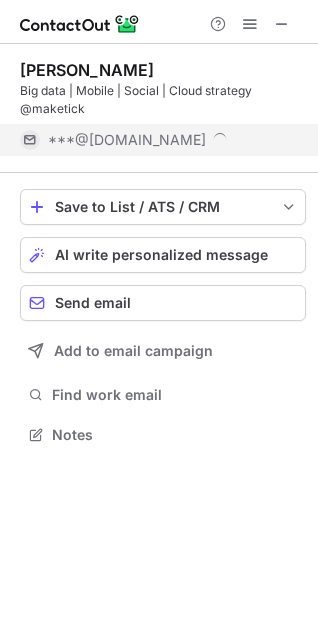 scroll, scrollTop: 10, scrollLeft: 9, axis: both 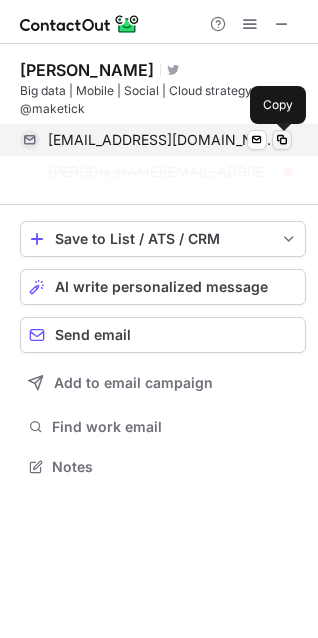 click at bounding box center (282, 140) 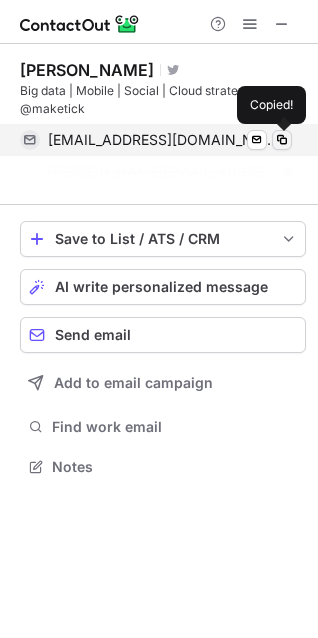 type 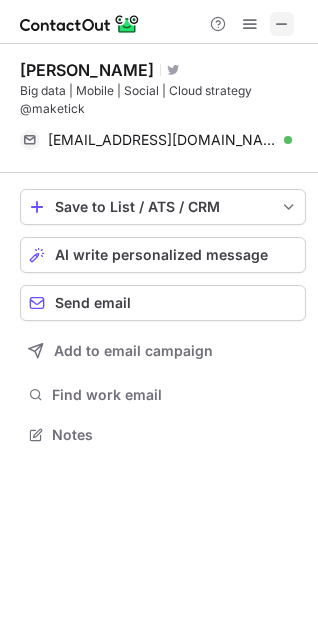 click at bounding box center (282, 24) 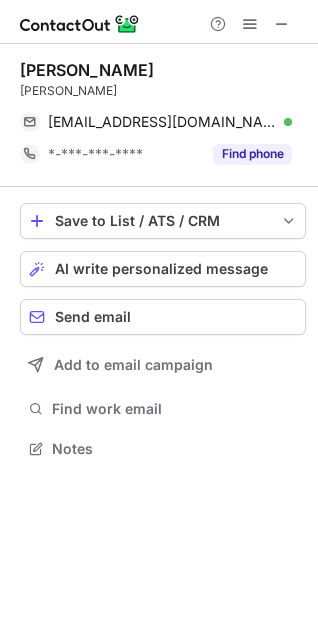 scroll, scrollTop: 0, scrollLeft: 0, axis: both 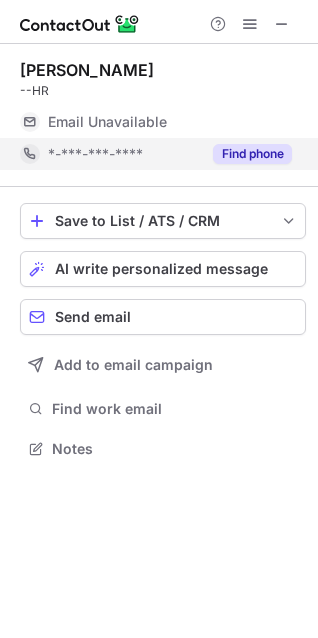 click on "Find phone" at bounding box center (246, 154) 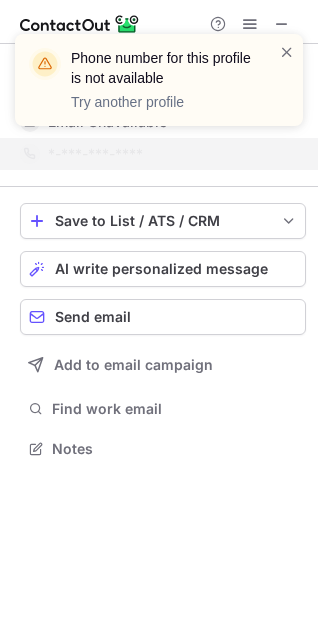 click on "Phone number for this profile is not available Try another profile" at bounding box center (159, 88) 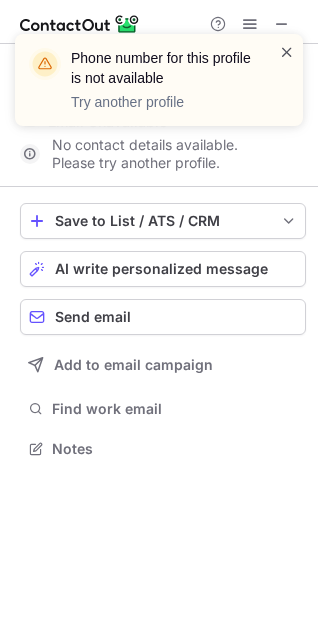 click at bounding box center [287, 52] 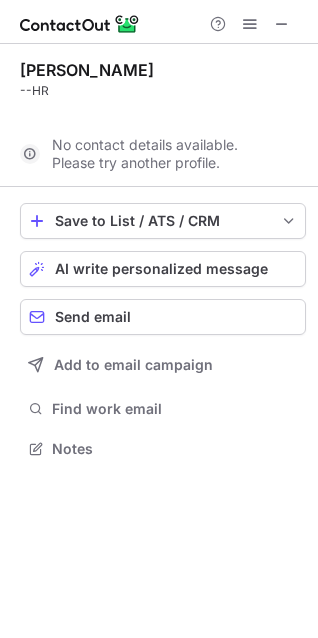 scroll, scrollTop: 402, scrollLeft: 318, axis: both 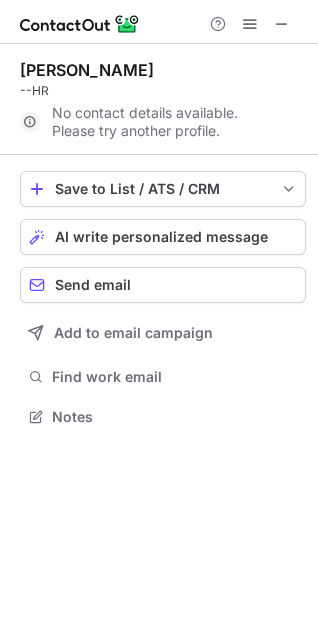 click on "Phone number for this profile is not available Try another profile" at bounding box center [159, 34] 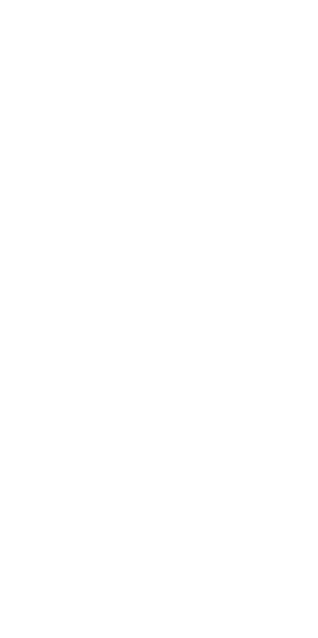 scroll, scrollTop: 0, scrollLeft: 0, axis: both 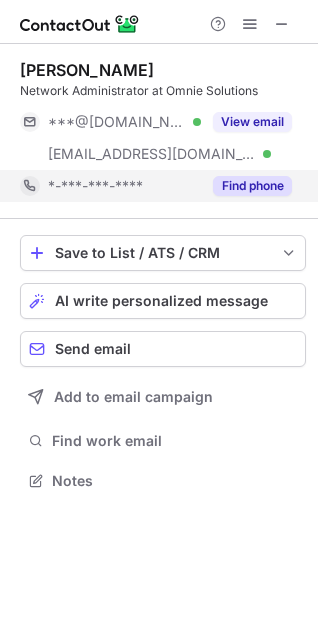 click on "Find phone" at bounding box center [252, 186] 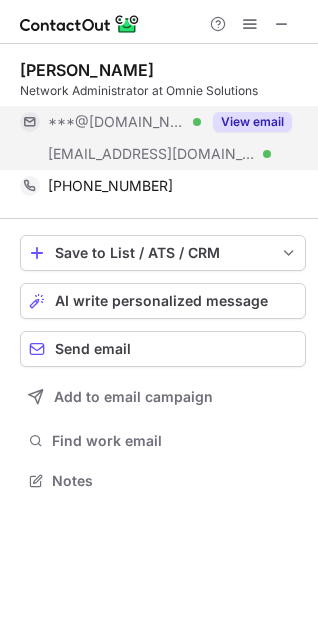 click on "View email" at bounding box center (252, 122) 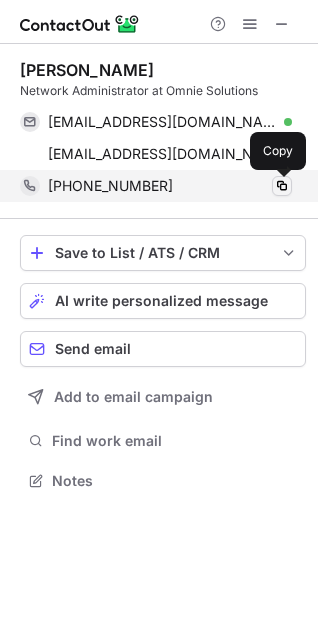 click at bounding box center [282, 186] 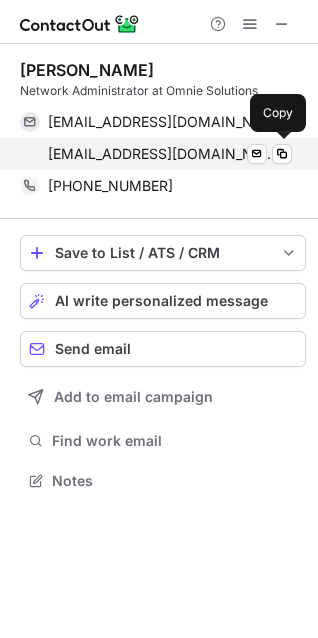 type 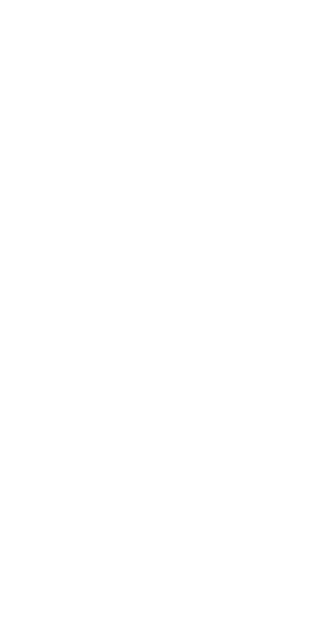 scroll, scrollTop: 0, scrollLeft: 0, axis: both 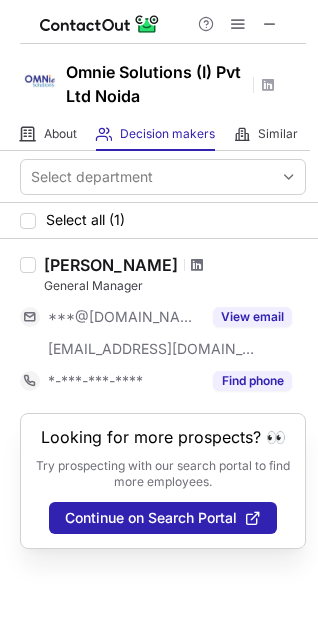 click at bounding box center (197, 265) 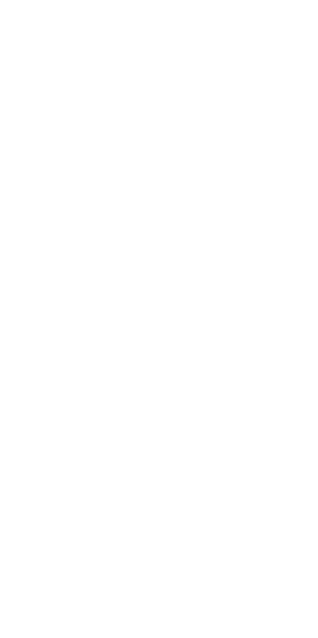 scroll, scrollTop: 0, scrollLeft: 0, axis: both 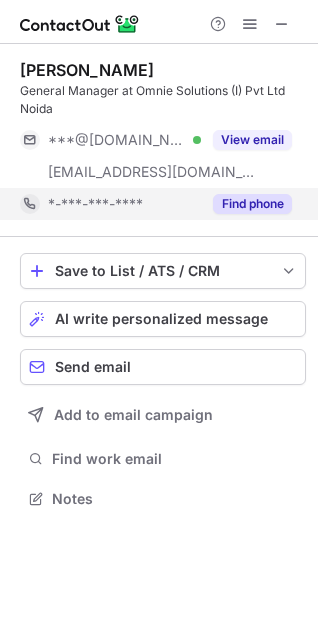 click on "Find phone" at bounding box center (252, 204) 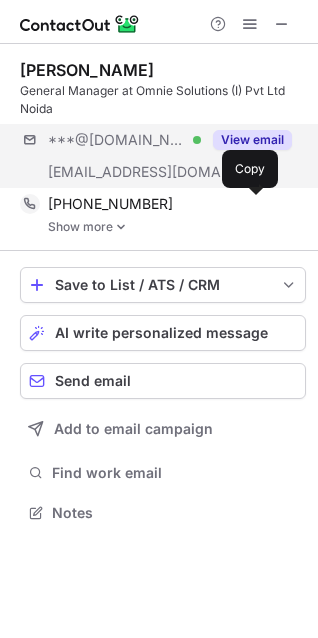 scroll, scrollTop: 10, scrollLeft: 9, axis: both 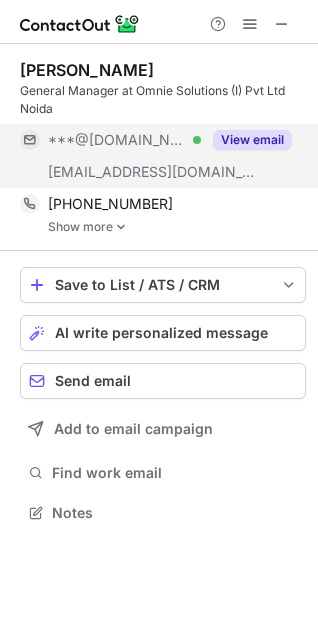 click on "View email" at bounding box center [252, 140] 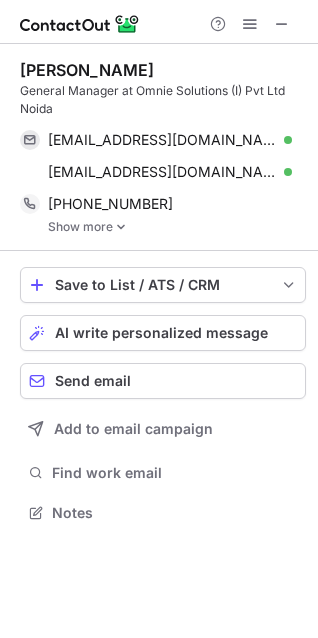 click at bounding box center [121, 227] 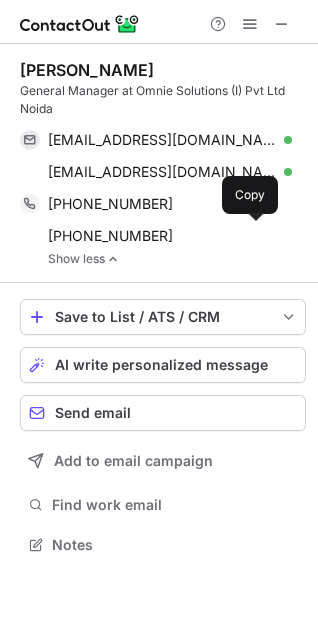 scroll, scrollTop: 10, scrollLeft: 9, axis: both 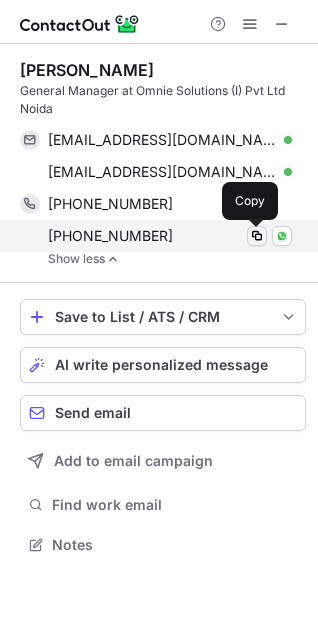 click at bounding box center (257, 236) 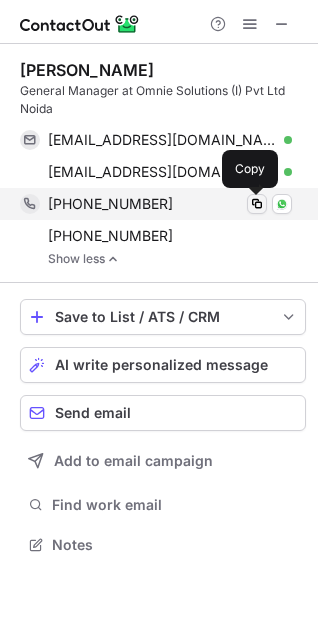 click at bounding box center (257, 204) 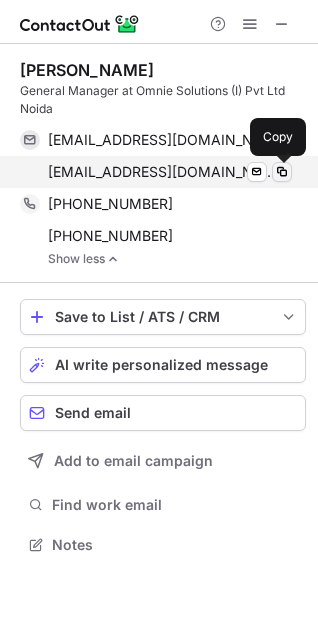 click at bounding box center (282, 172) 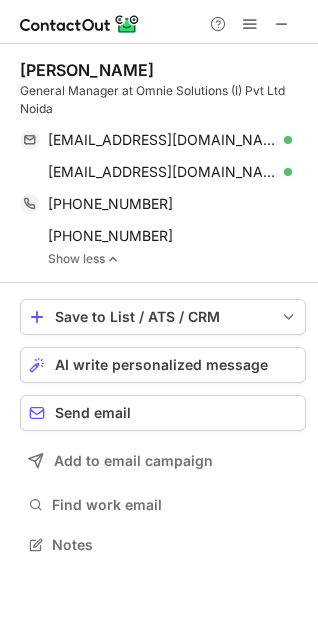 type 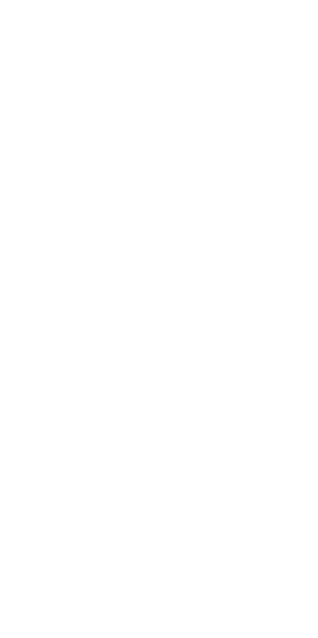 scroll, scrollTop: 0, scrollLeft: 0, axis: both 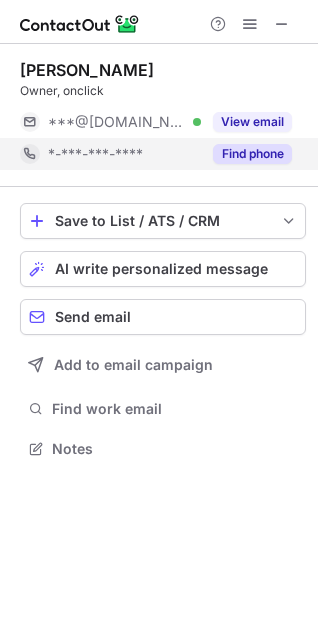 click on "Find phone" at bounding box center [252, 154] 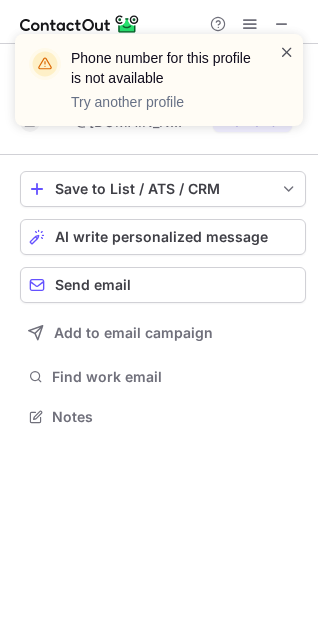 scroll, scrollTop: 402, scrollLeft: 318, axis: both 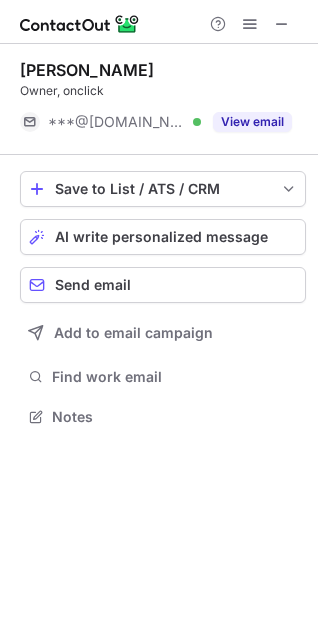 click on "View email" at bounding box center (252, 122) 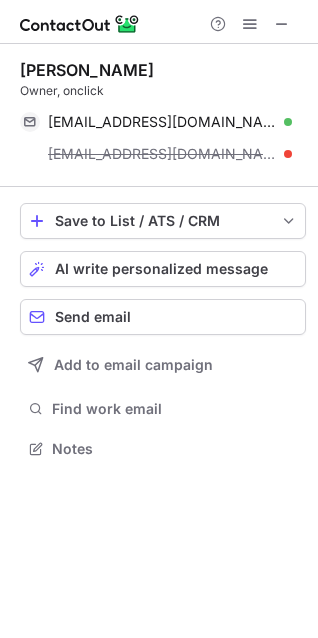 scroll, scrollTop: 9, scrollLeft: 9, axis: both 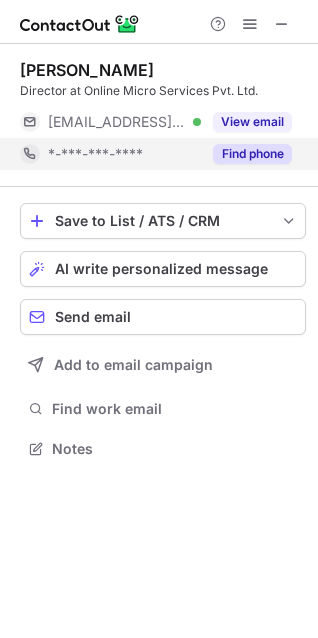 click on "Find phone" at bounding box center [252, 154] 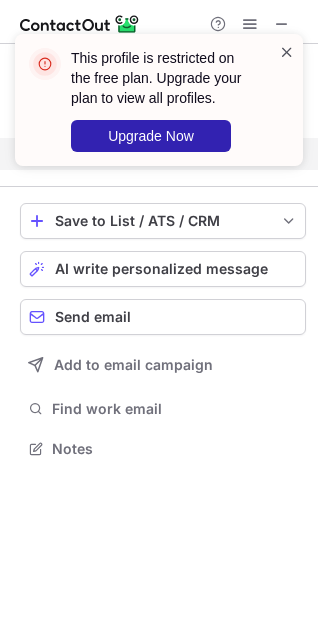 click at bounding box center [287, 52] 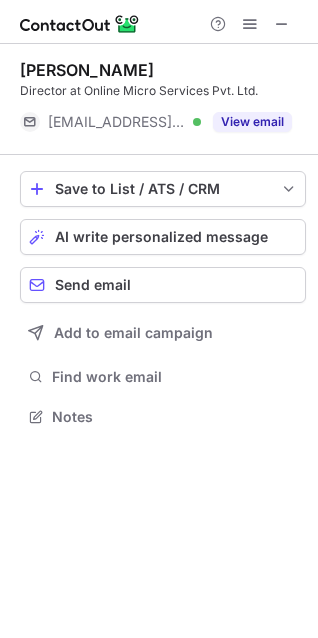 scroll, scrollTop: 402, scrollLeft: 318, axis: both 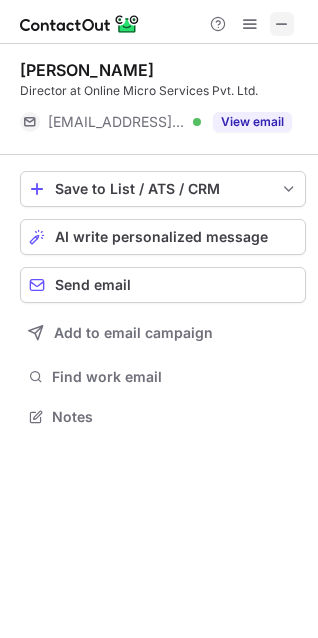 click at bounding box center [282, 24] 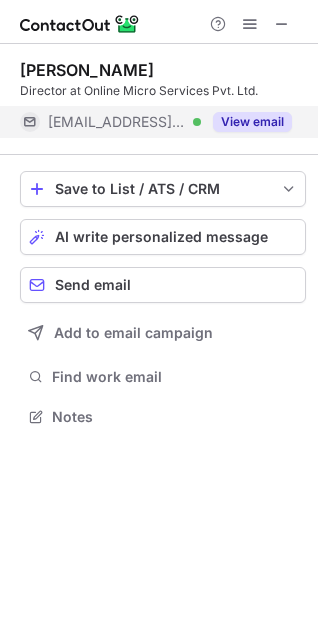 click on "View email" at bounding box center [252, 122] 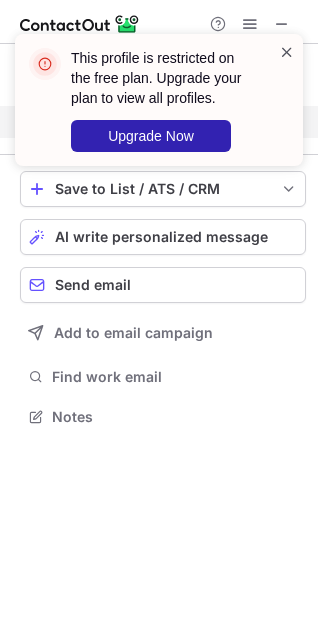 click at bounding box center (287, 52) 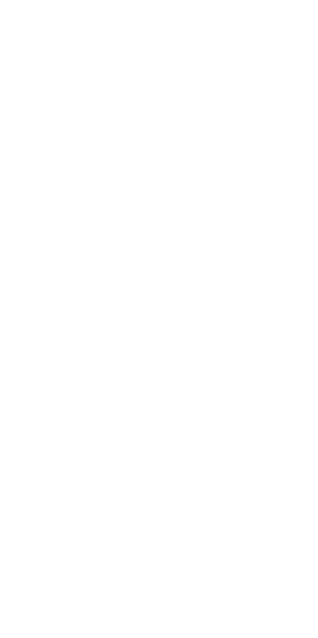 scroll, scrollTop: 0, scrollLeft: 0, axis: both 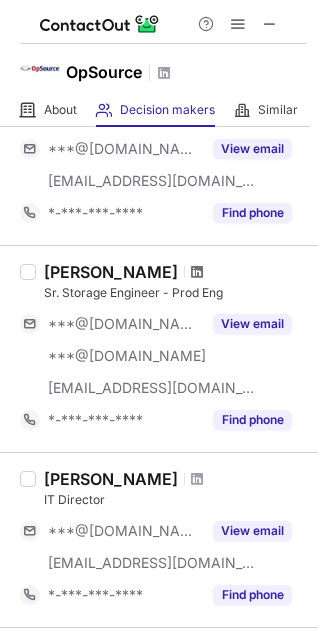 click at bounding box center (197, 272) 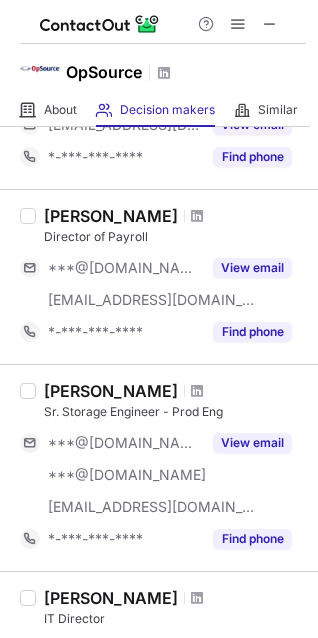 scroll, scrollTop: 850, scrollLeft: 0, axis: vertical 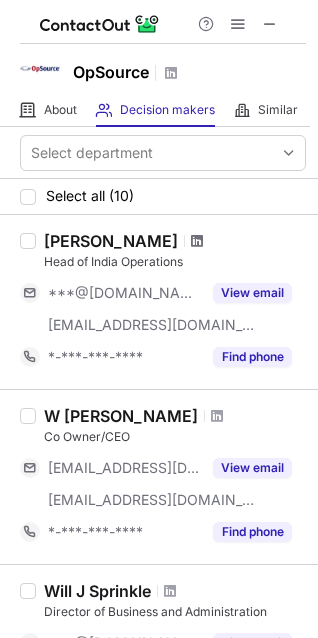 click at bounding box center (197, 241) 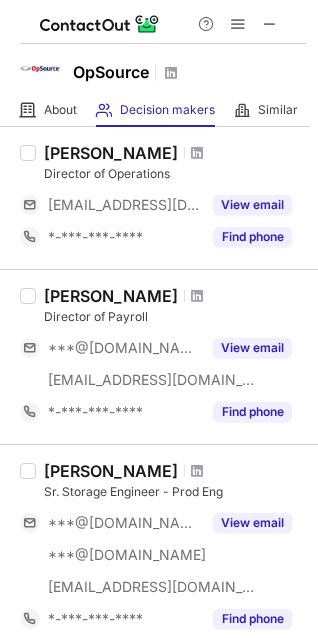 scroll, scrollTop: 791, scrollLeft: 0, axis: vertical 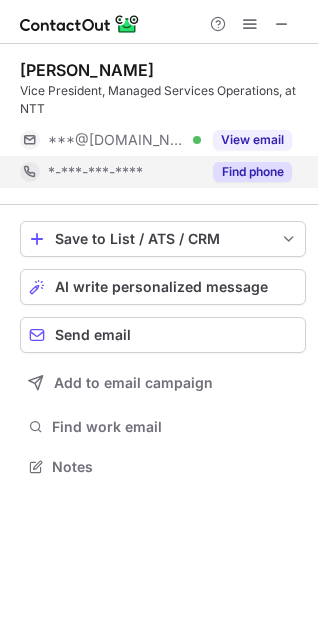 click on "Find phone" at bounding box center [252, 172] 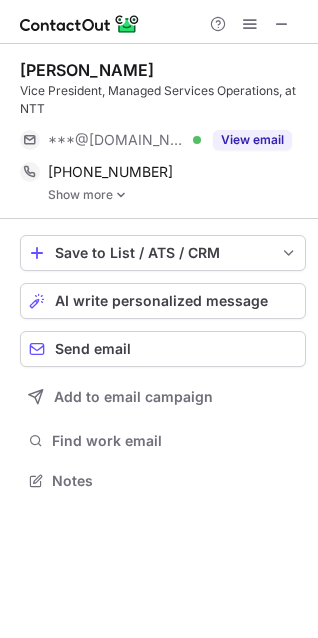 scroll, scrollTop: 10, scrollLeft: 9, axis: both 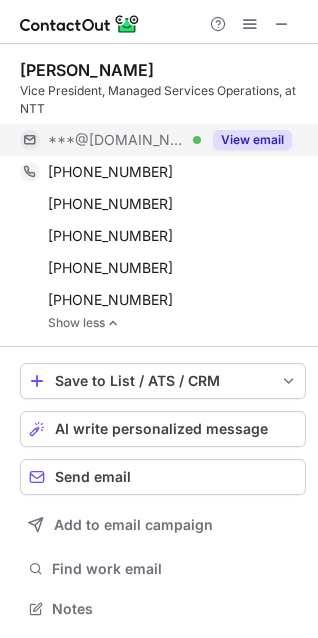 click on "View email" at bounding box center [252, 140] 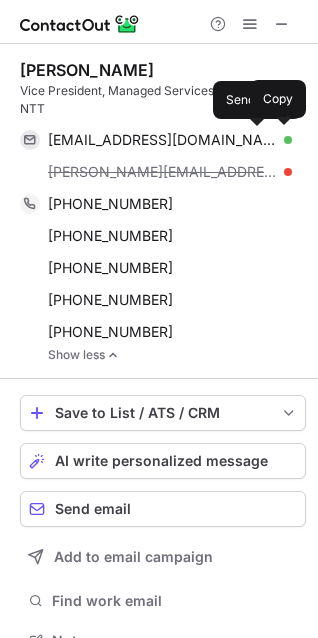 scroll, scrollTop: 10, scrollLeft: 10, axis: both 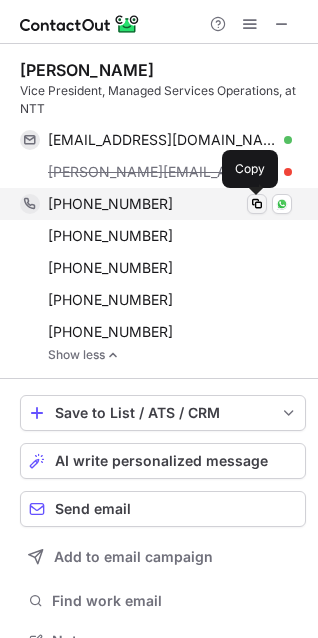 click at bounding box center (257, 204) 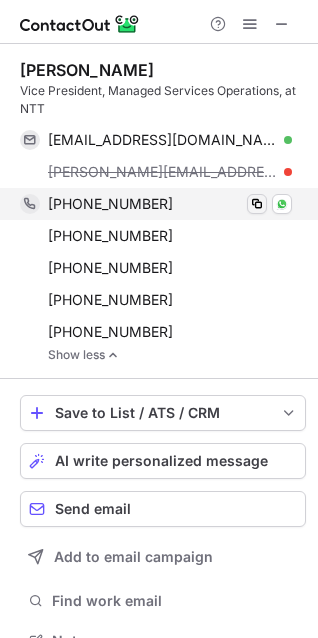 type 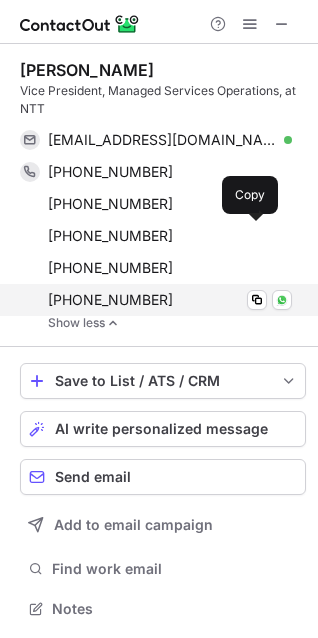 scroll, scrollTop: 10, scrollLeft: 9, axis: both 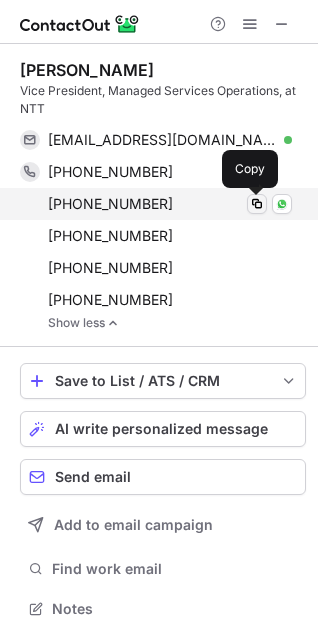click at bounding box center [257, 204] 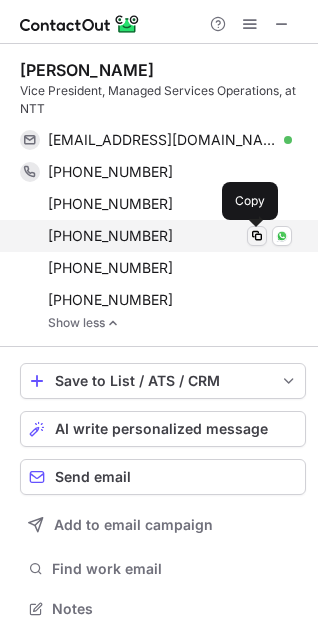 click at bounding box center (257, 236) 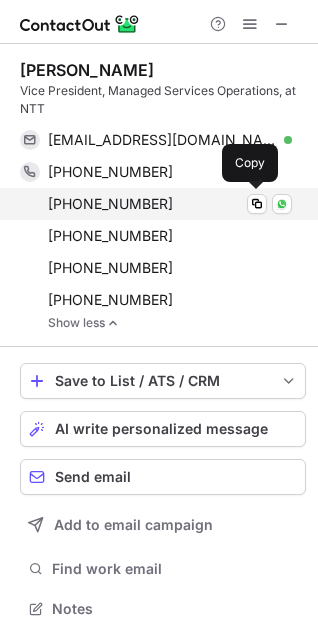 type 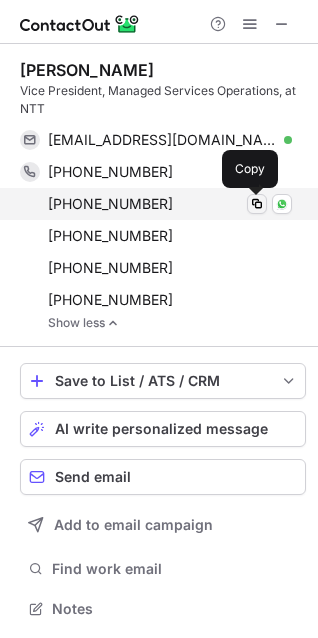 click at bounding box center [257, 204] 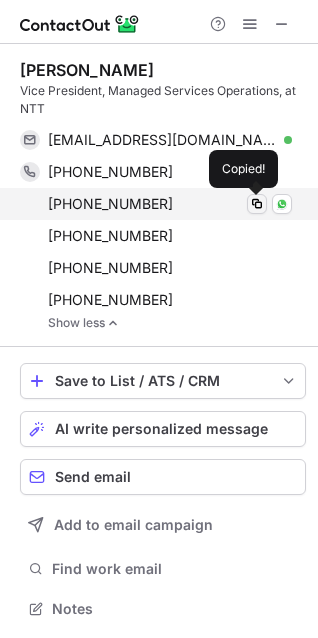 type 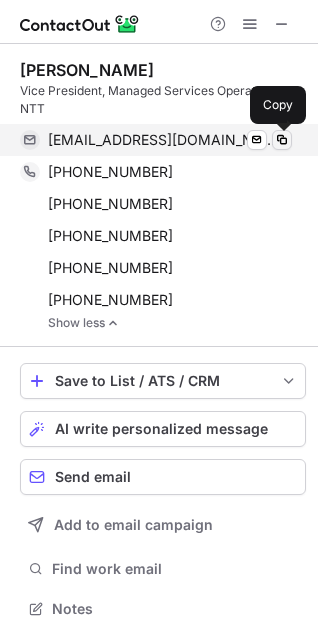 click at bounding box center (282, 140) 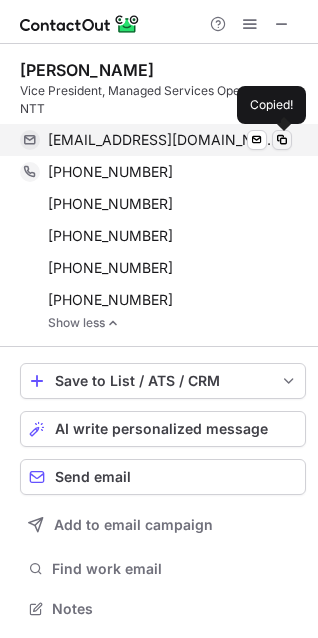type 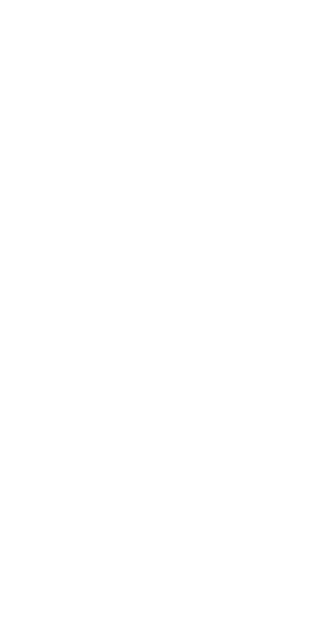 scroll, scrollTop: 0, scrollLeft: 0, axis: both 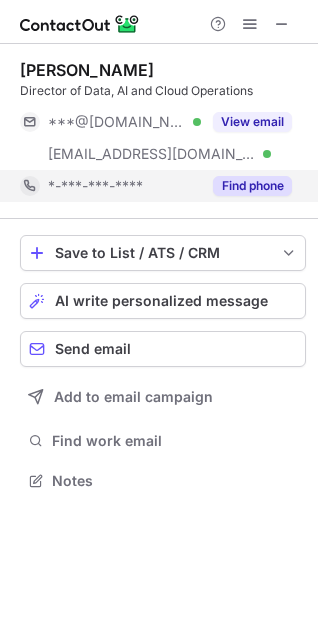 click on "Find phone" at bounding box center [252, 186] 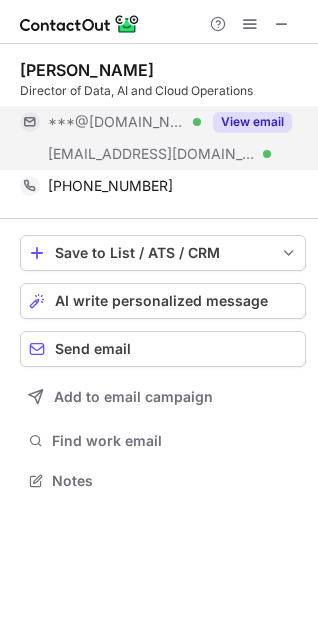 click on "View email" at bounding box center (252, 122) 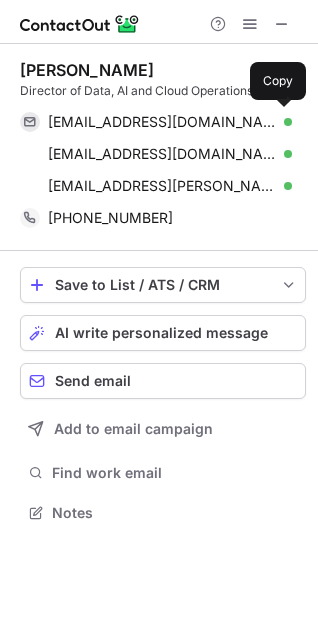 scroll, scrollTop: 9, scrollLeft: 9, axis: both 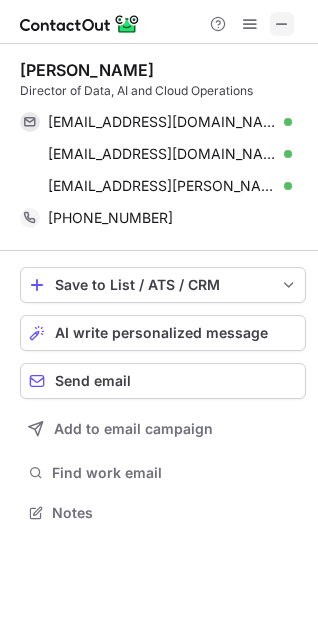 click at bounding box center (282, 24) 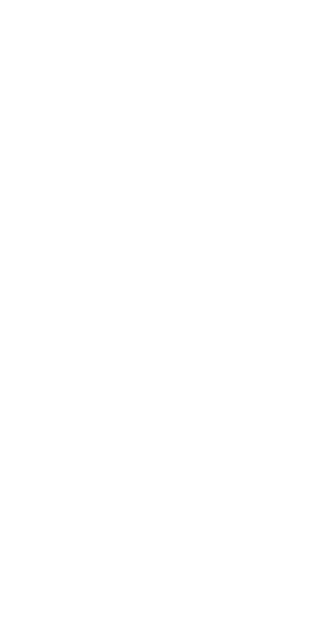 scroll, scrollTop: 0, scrollLeft: 0, axis: both 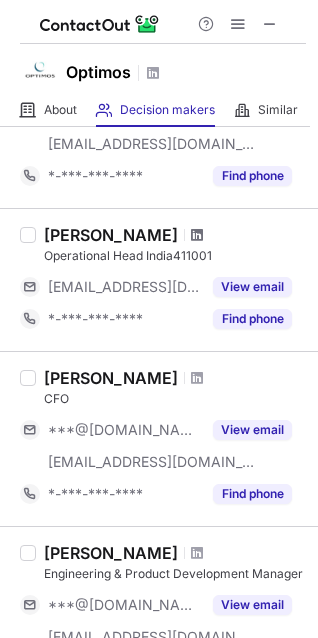 click at bounding box center [197, 235] 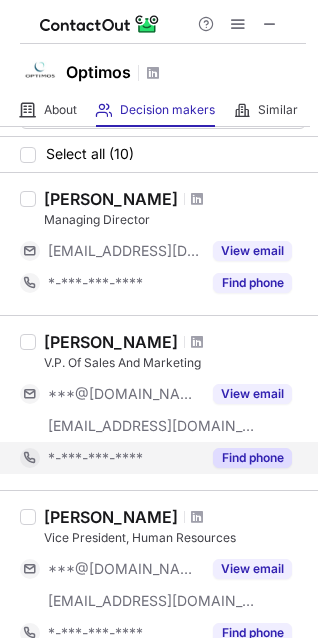 scroll, scrollTop: 0, scrollLeft: 0, axis: both 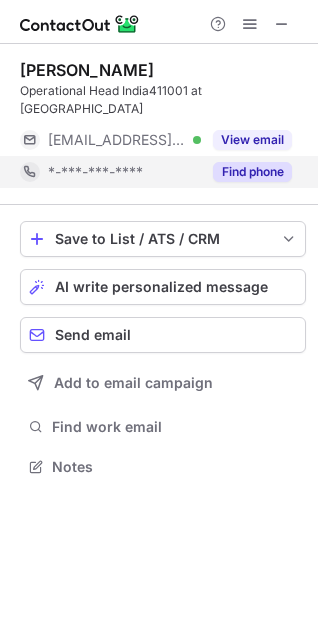 click on "Find phone" at bounding box center (252, 172) 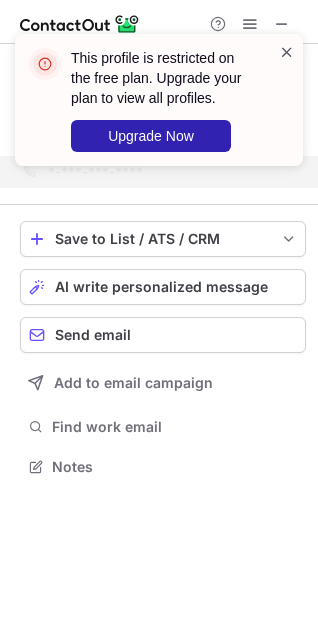 click at bounding box center [287, 52] 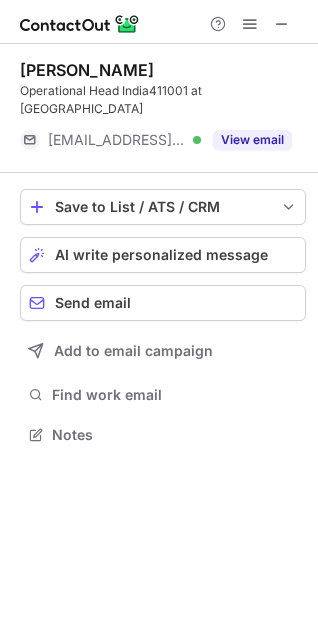 scroll, scrollTop: 402, scrollLeft: 318, axis: both 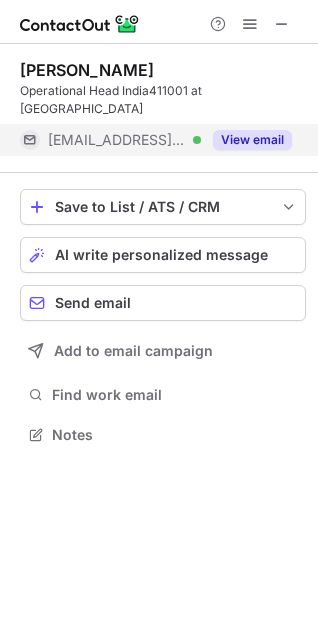click on "View email" at bounding box center [252, 140] 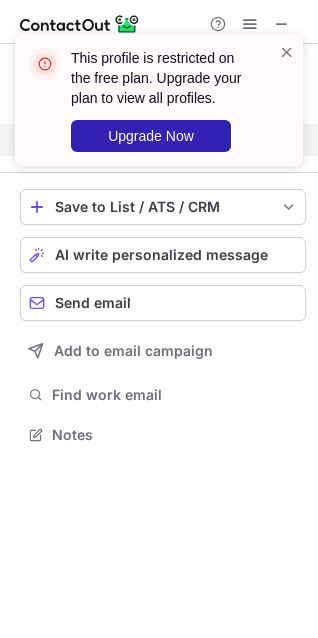 click on "This profile is restricted on the free plan. Upgrade your plan to view all profiles. Upgrade Now" at bounding box center [159, 108] 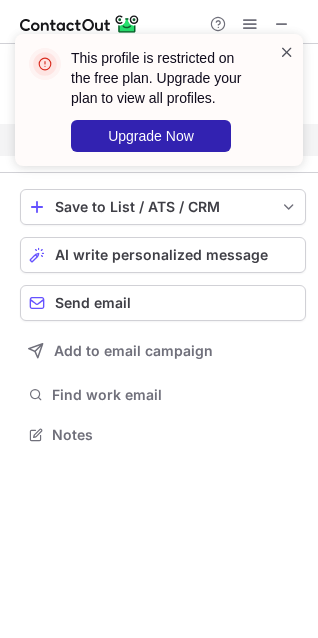 click at bounding box center [287, 52] 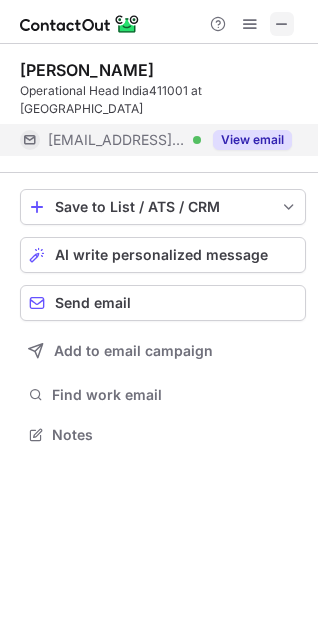 click at bounding box center [282, 24] 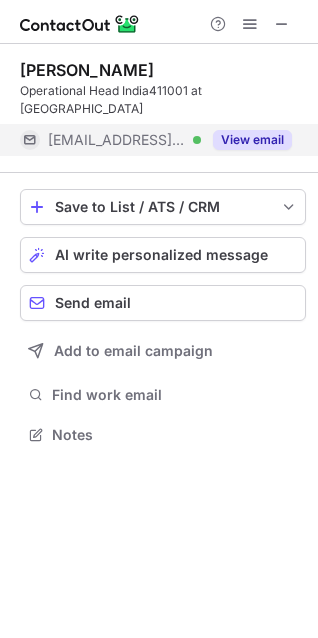 click on "View email" at bounding box center [252, 140] 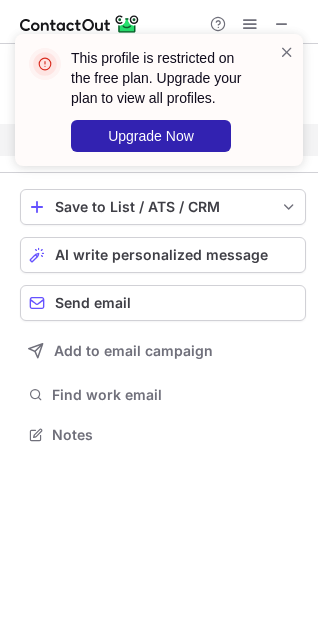 click on "This profile is restricted on the free plan. Upgrade your plan to view all profiles. Upgrade Now" at bounding box center (159, 108) 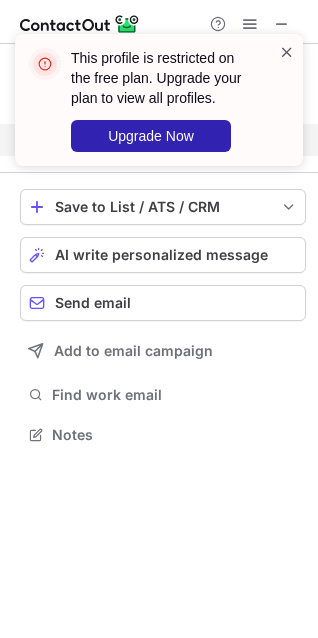 click at bounding box center (287, 52) 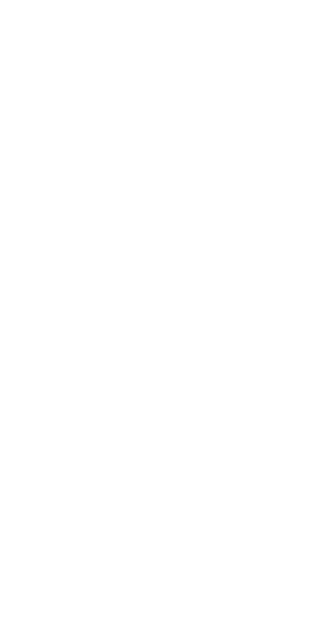scroll, scrollTop: 0, scrollLeft: 0, axis: both 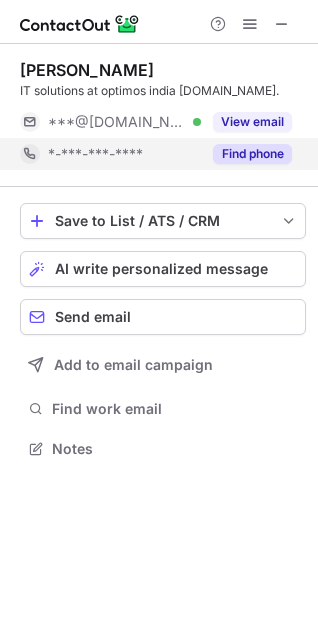 click on "Find phone" at bounding box center (252, 154) 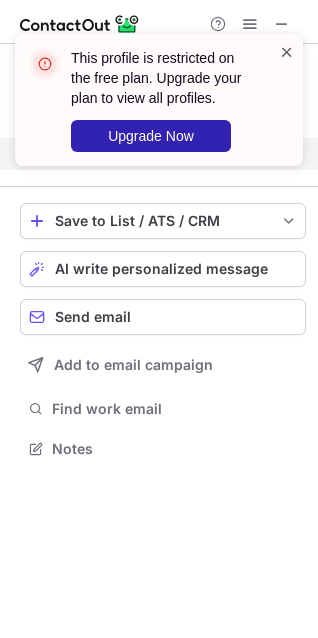 scroll, scrollTop: 402, scrollLeft: 318, axis: both 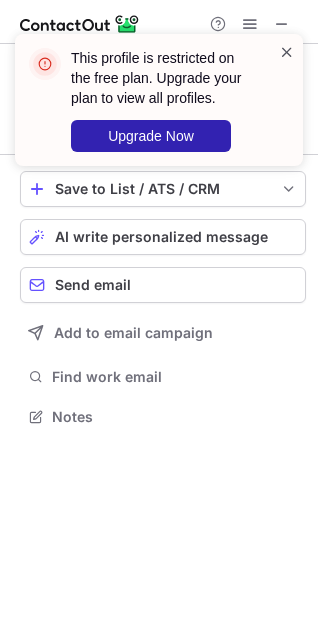 click at bounding box center [287, 52] 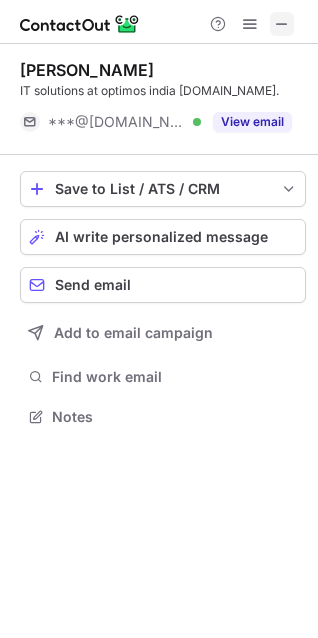 click at bounding box center (282, 24) 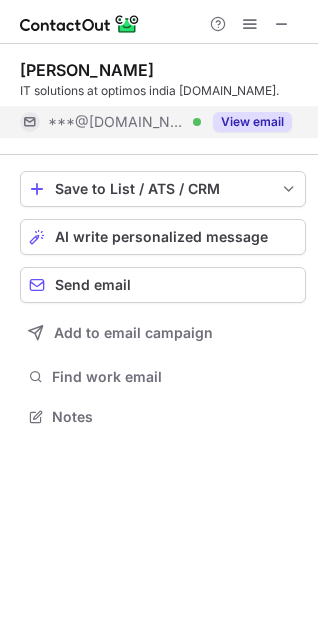 click on "View email" at bounding box center [252, 122] 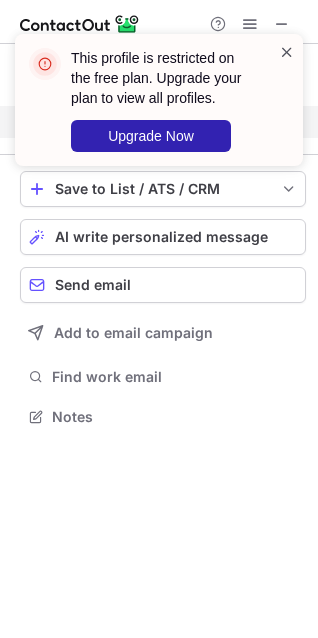 click at bounding box center [287, 52] 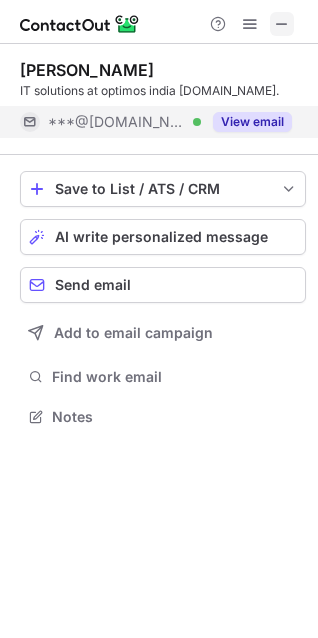 click at bounding box center (282, 24) 